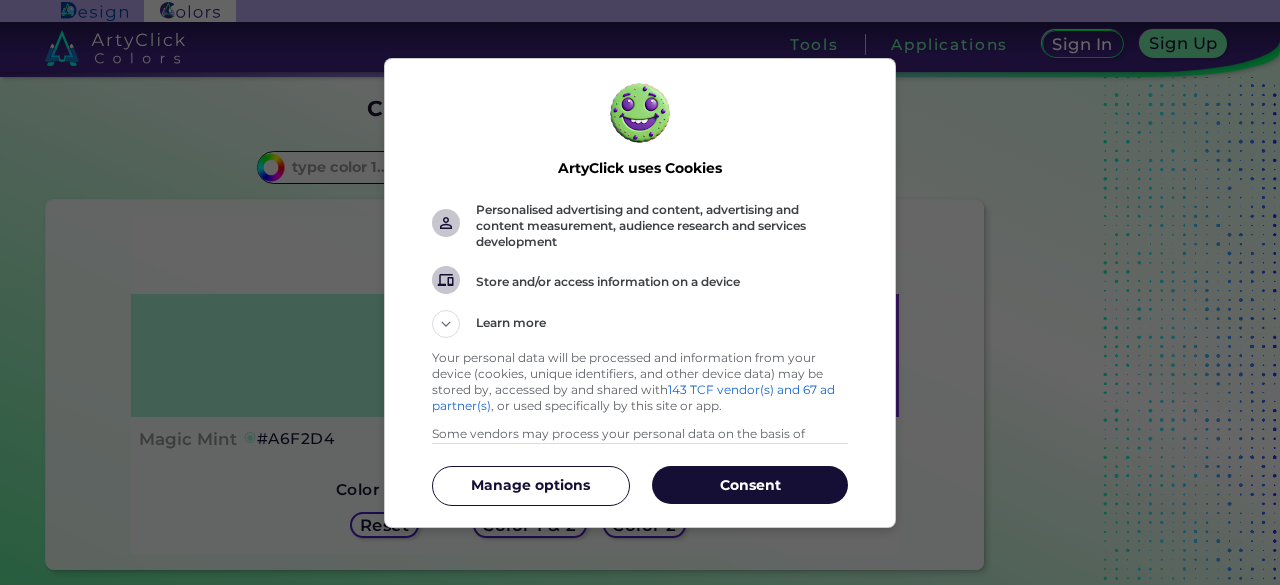 scroll, scrollTop: 0, scrollLeft: 0, axis: both 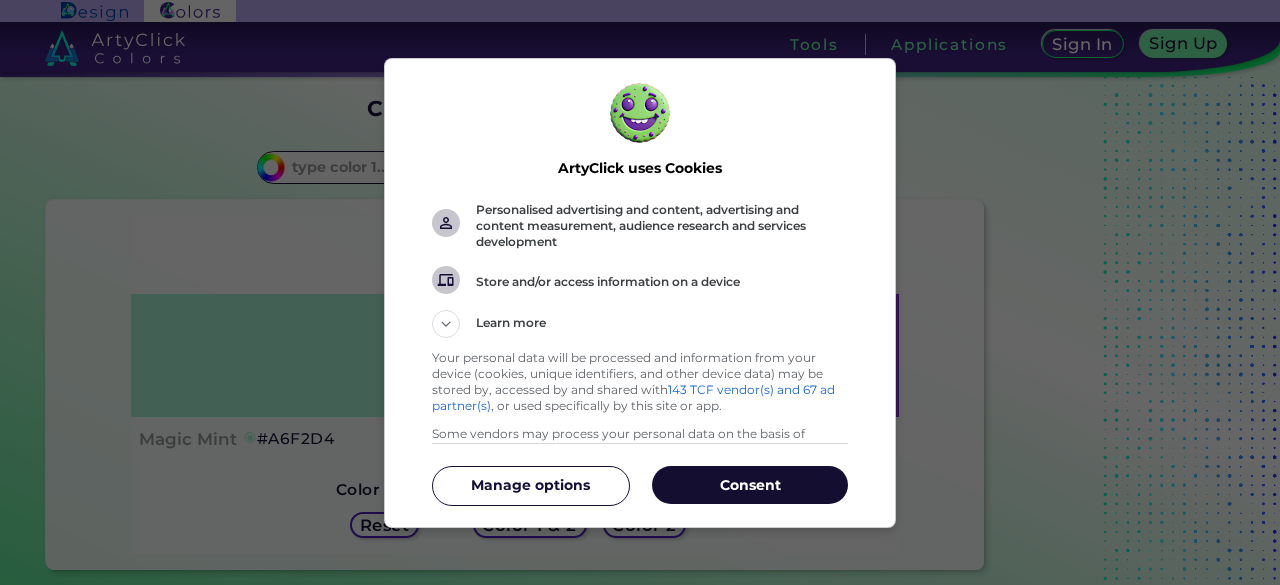 click on "Consent" at bounding box center (750, 485) 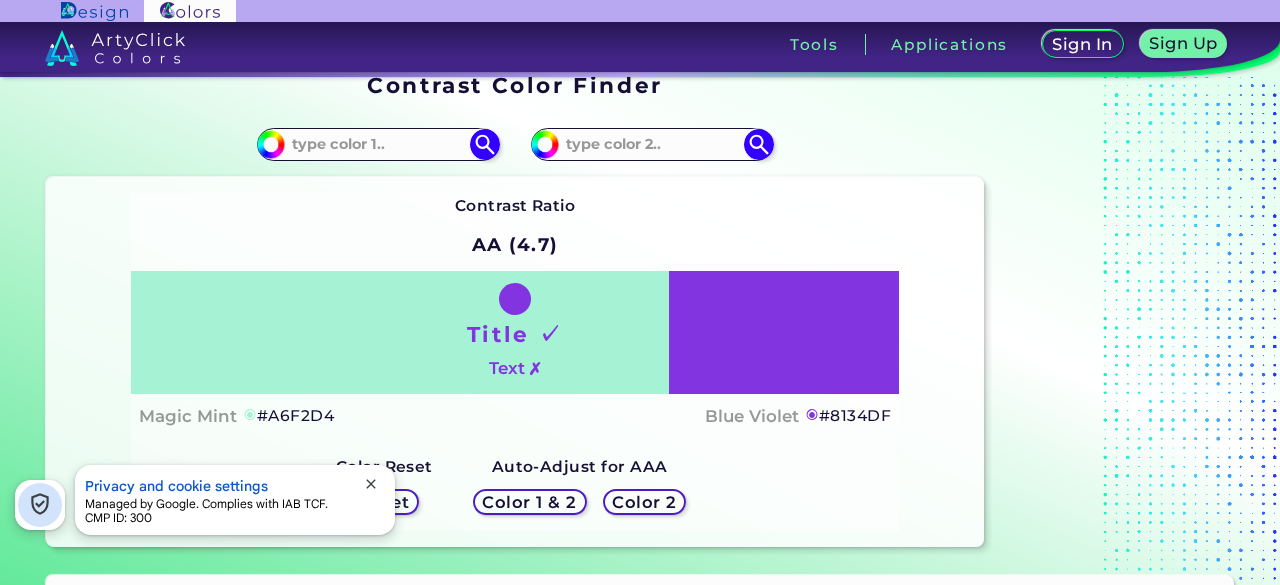 scroll, scrollTop: 20, scrollLeft: 0, axis: vertical 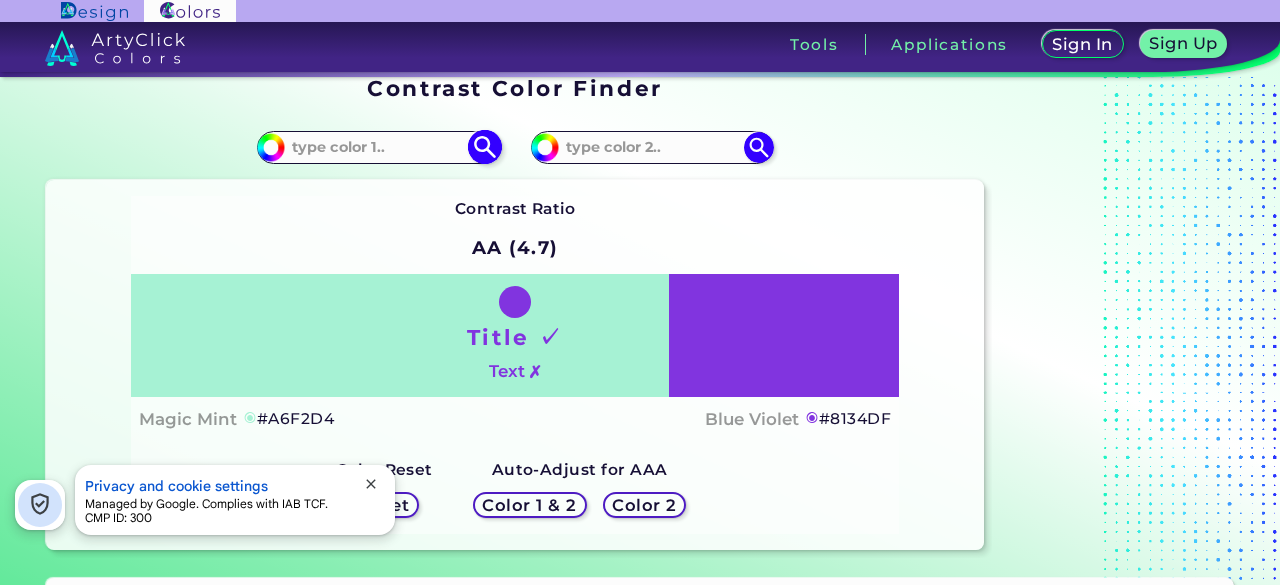 click at bounding box center [378, 147] 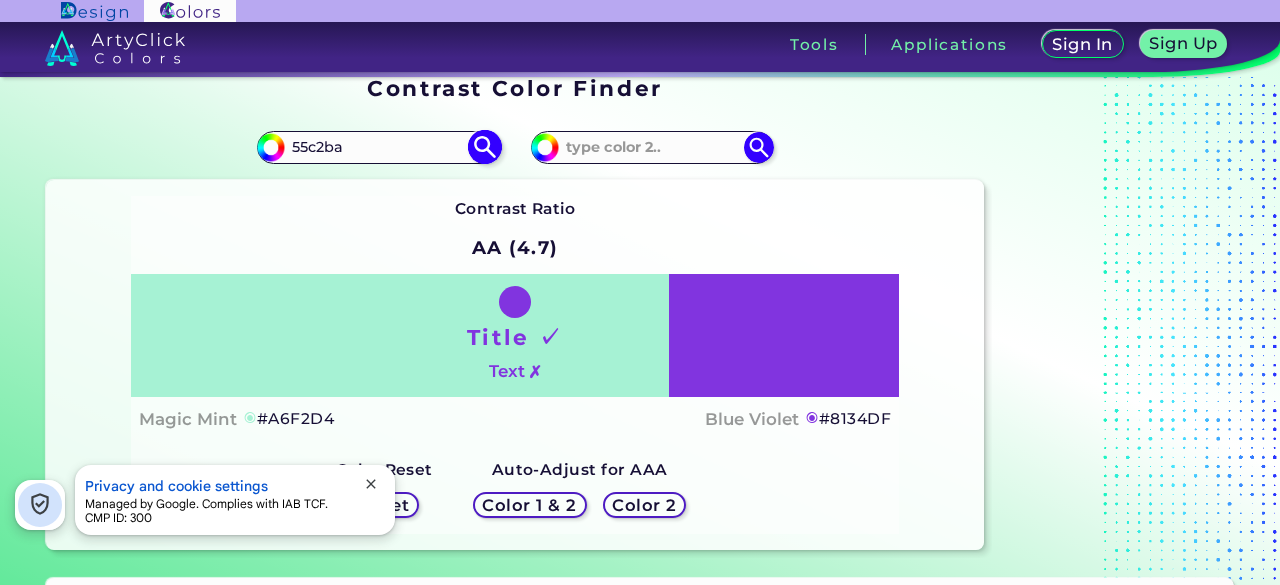 type on "55c2ba" 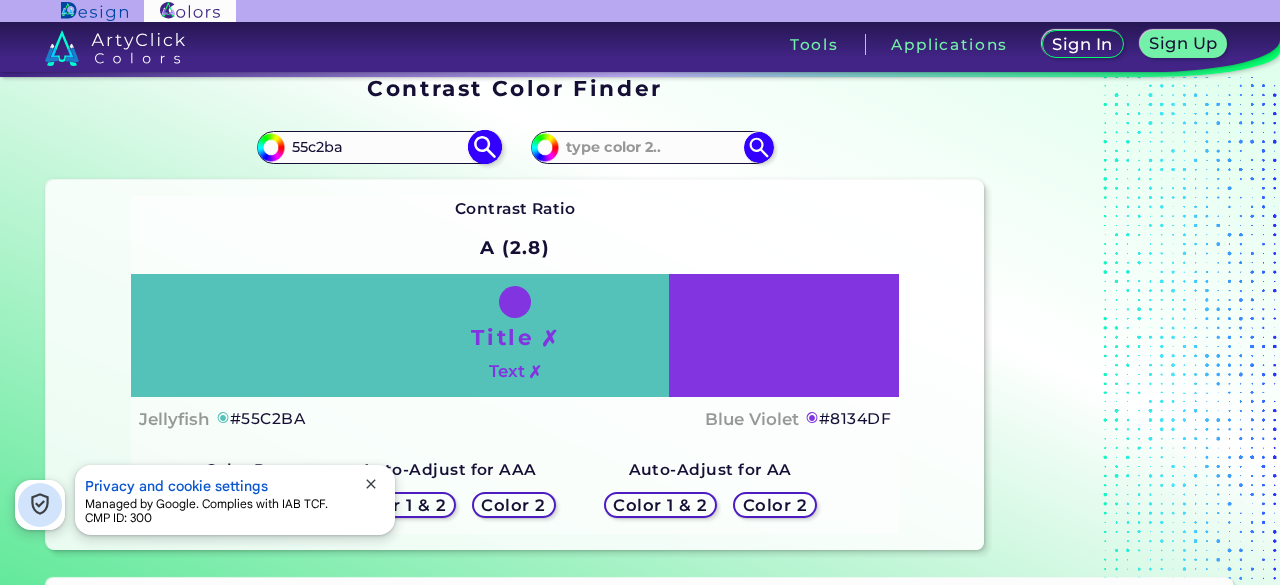 type on "#55c2ba" 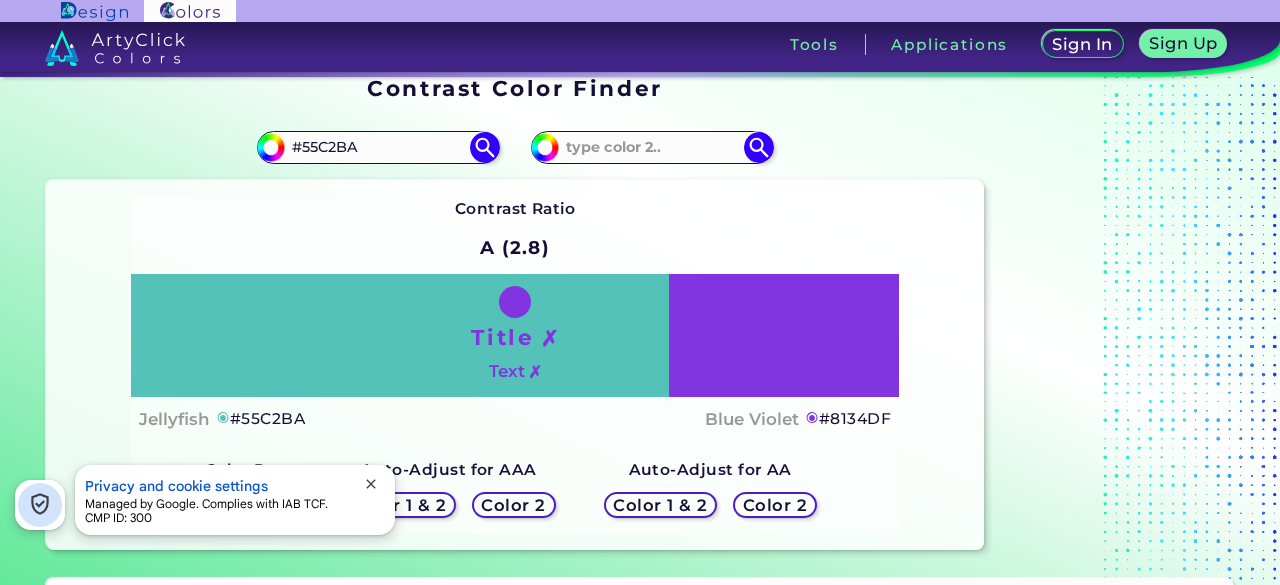 click on "Title ✗
Text ✗
Jellyfish
◉
#55C2BA
Blue Violet
◉
#8134DF" at bounding box center [515, 357] 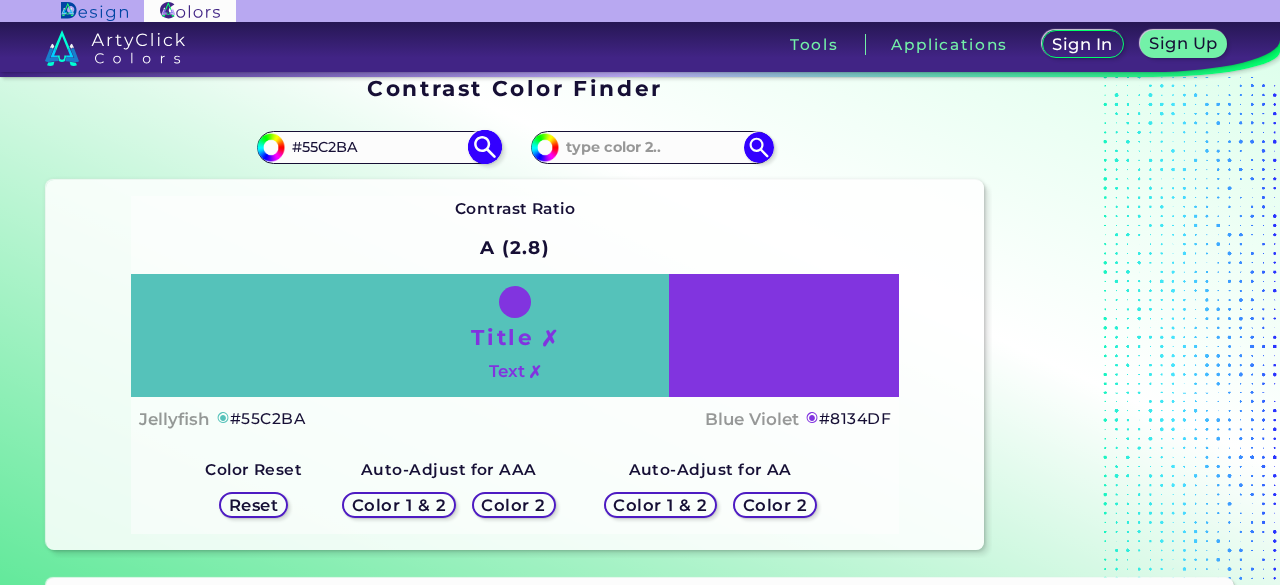 click on "#55c2ba" at bounding box center [268, 144] 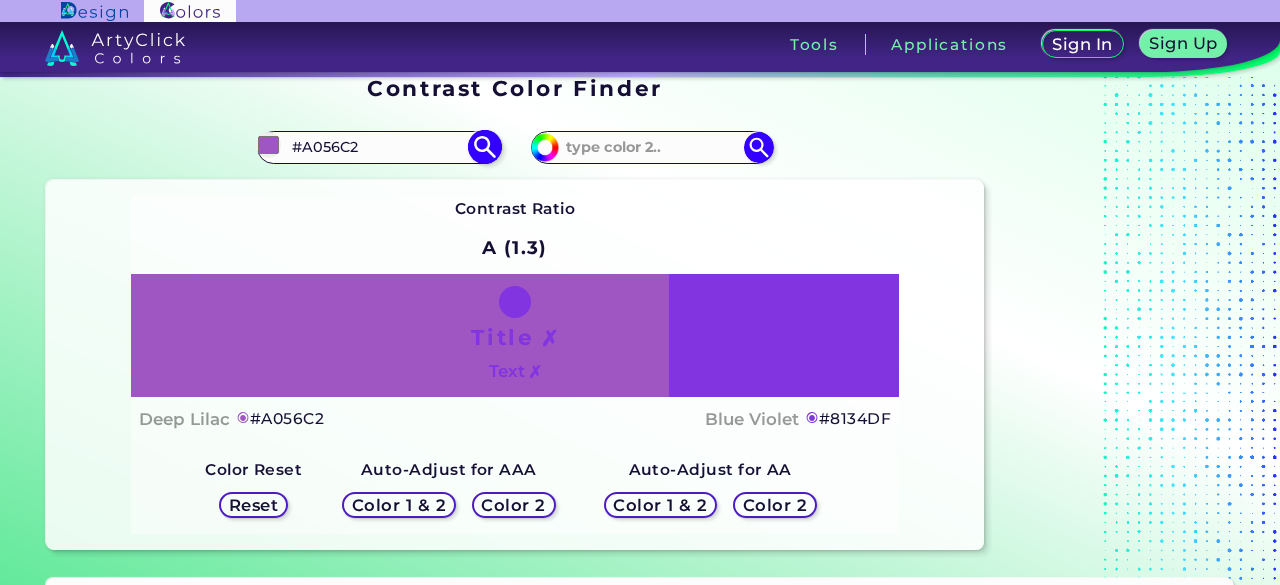 type on "#c256ae" 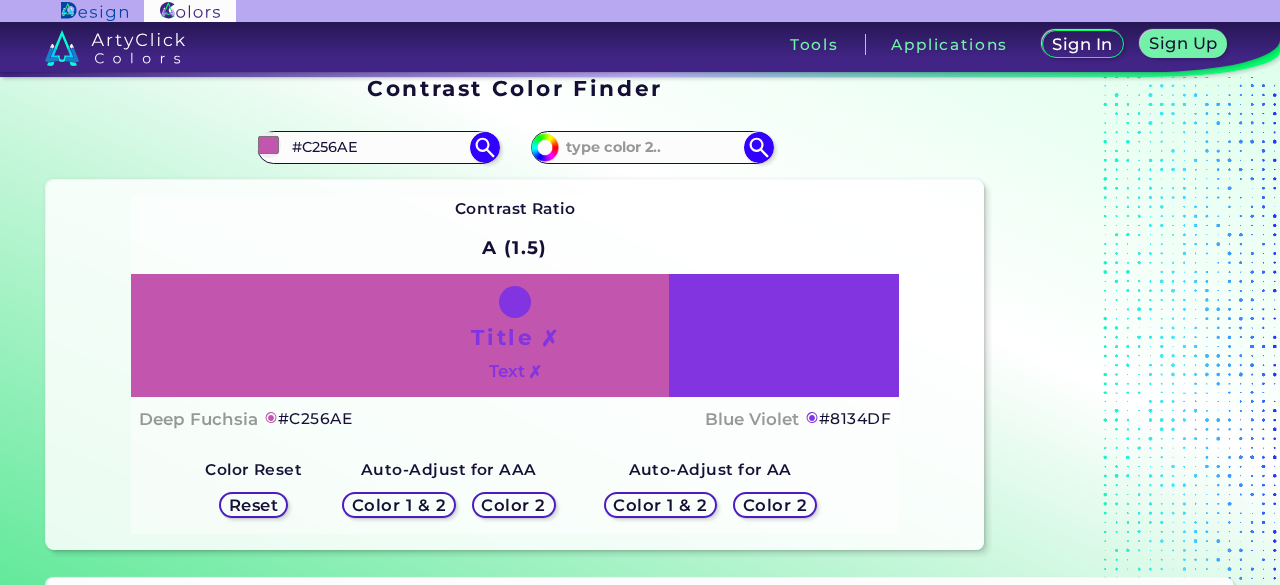 type on "#c256ae" 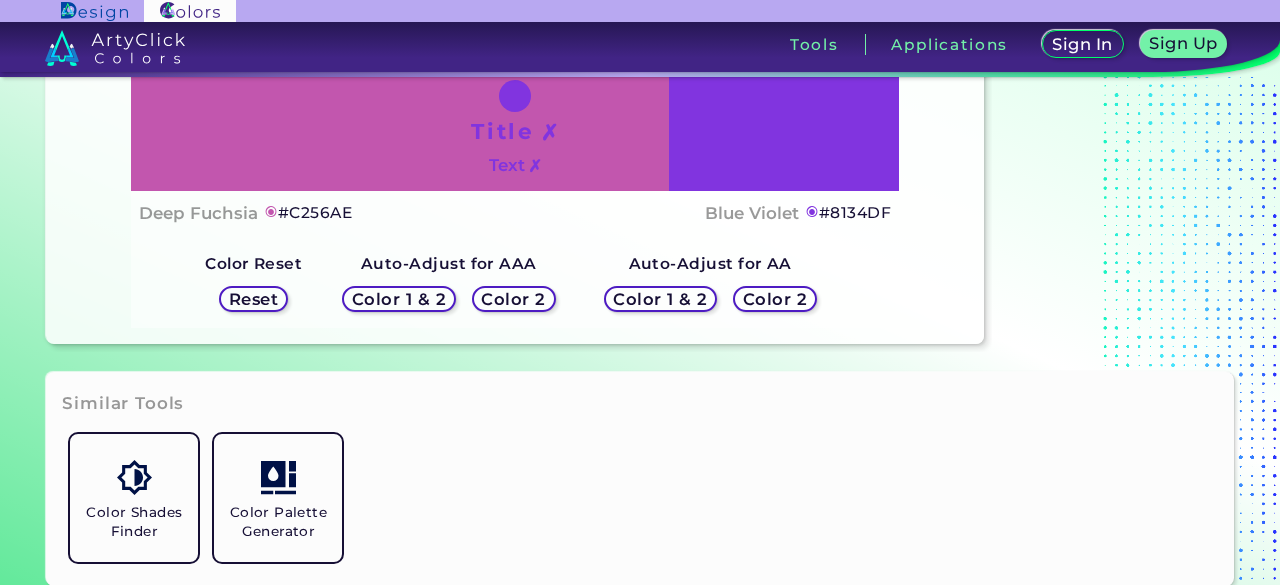 scroll, scrollTop: 403, scrollLeft: 0, axis: vertical 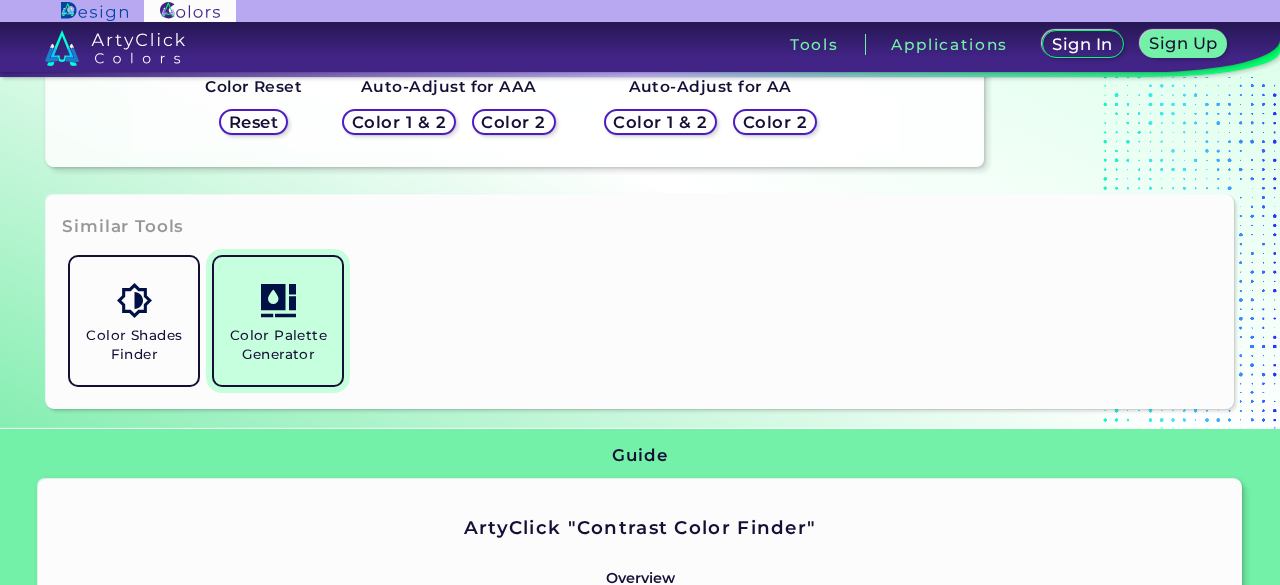 type on "55c2ba" 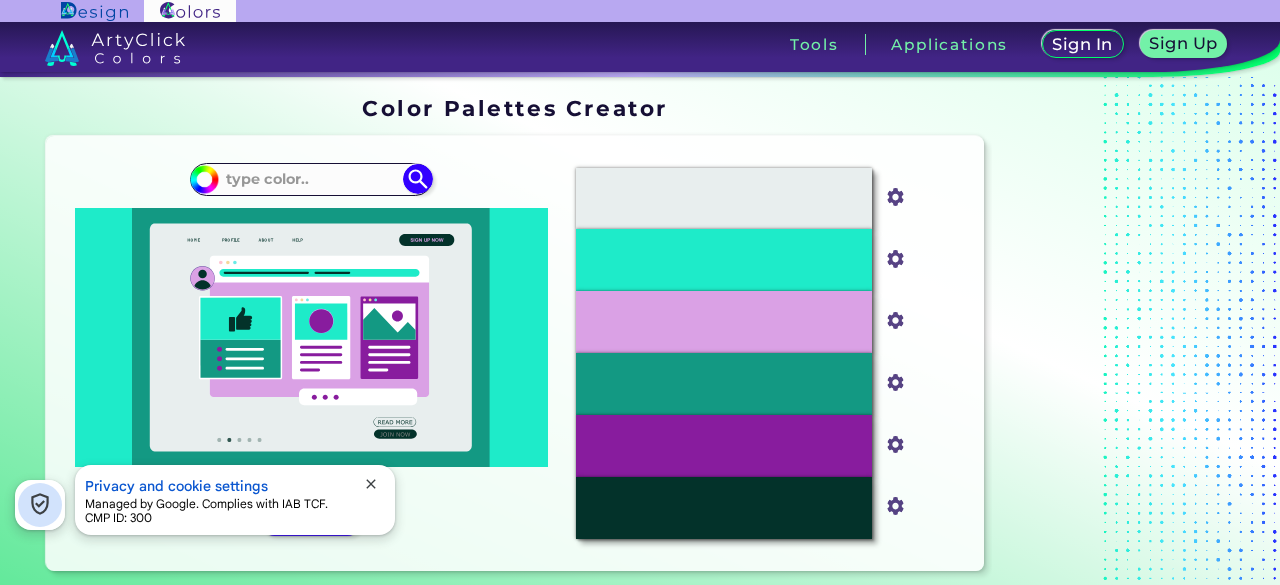 scroll, scrollTop: 0, scrollLeft: 0, axis: both 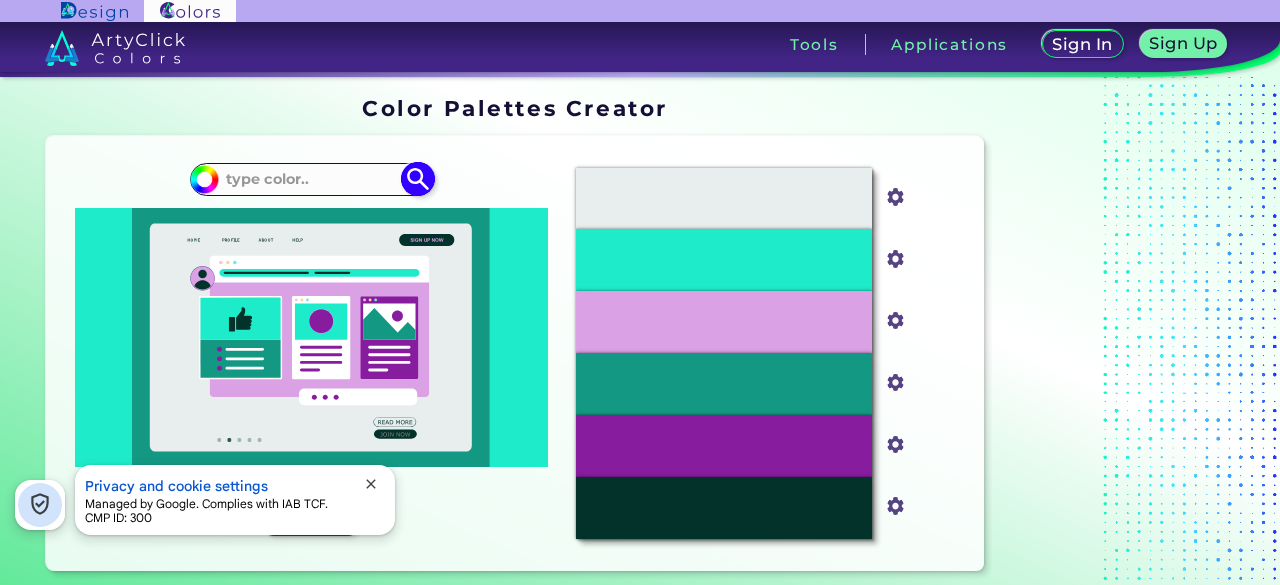 click at bounding box center (311, 179) 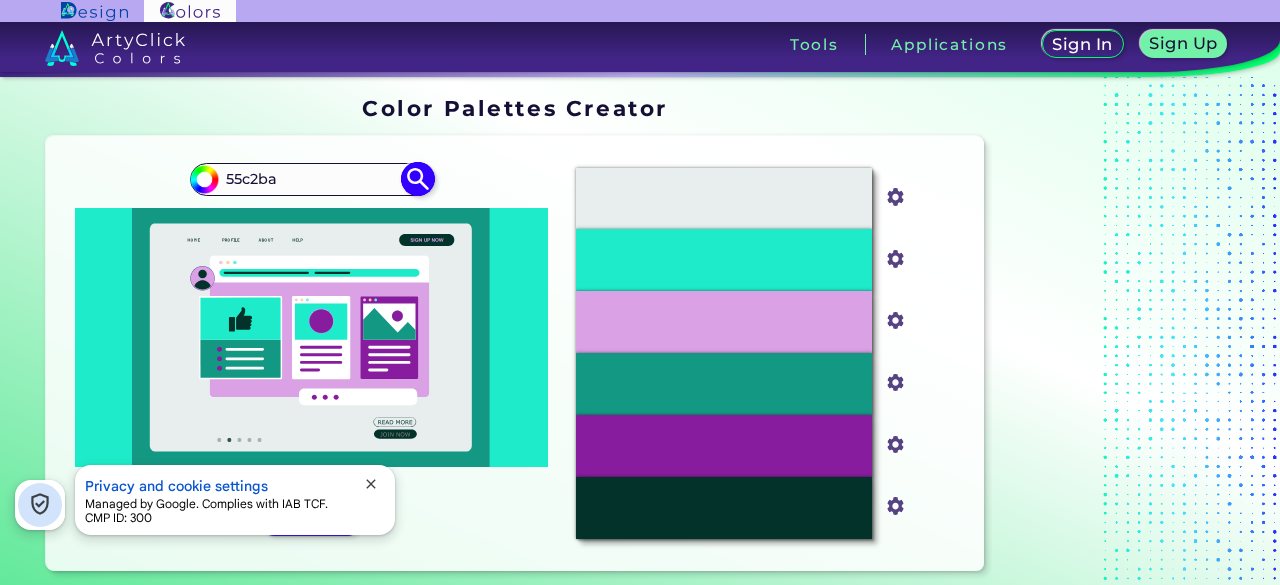 type on "55c2ba" 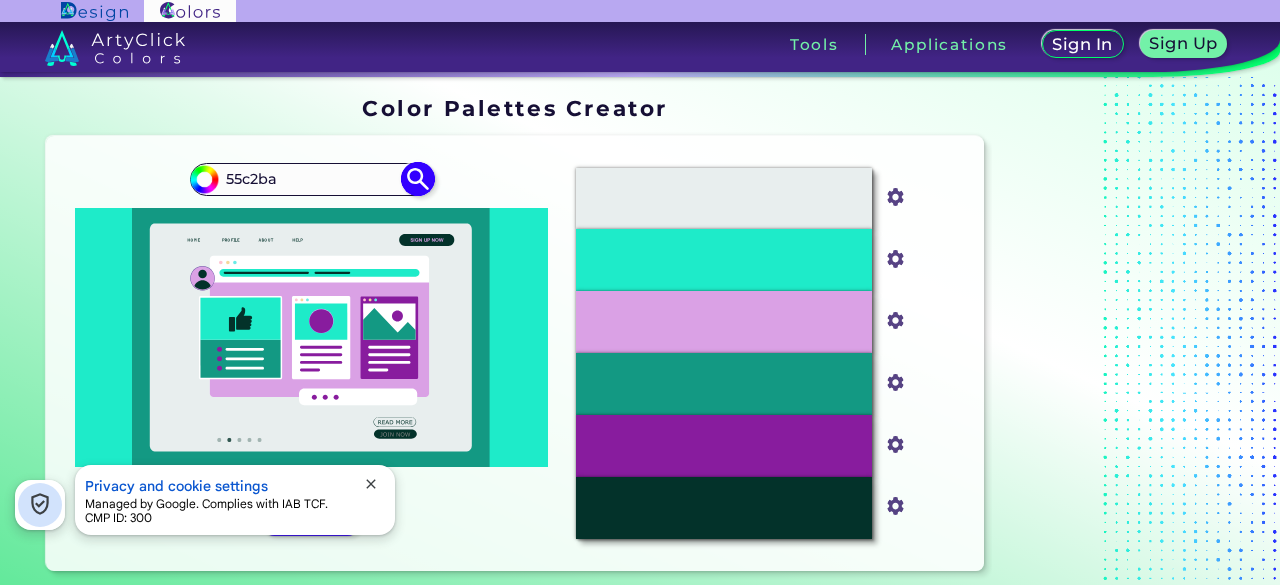 type on "#000000" 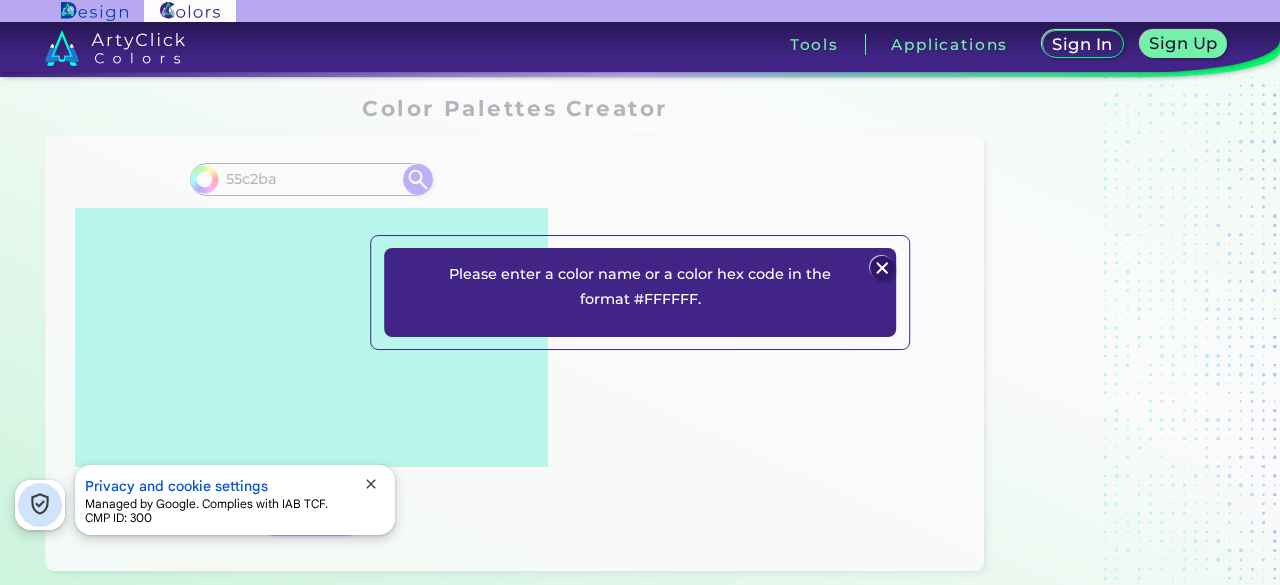 click at bounding box center (882, 268) 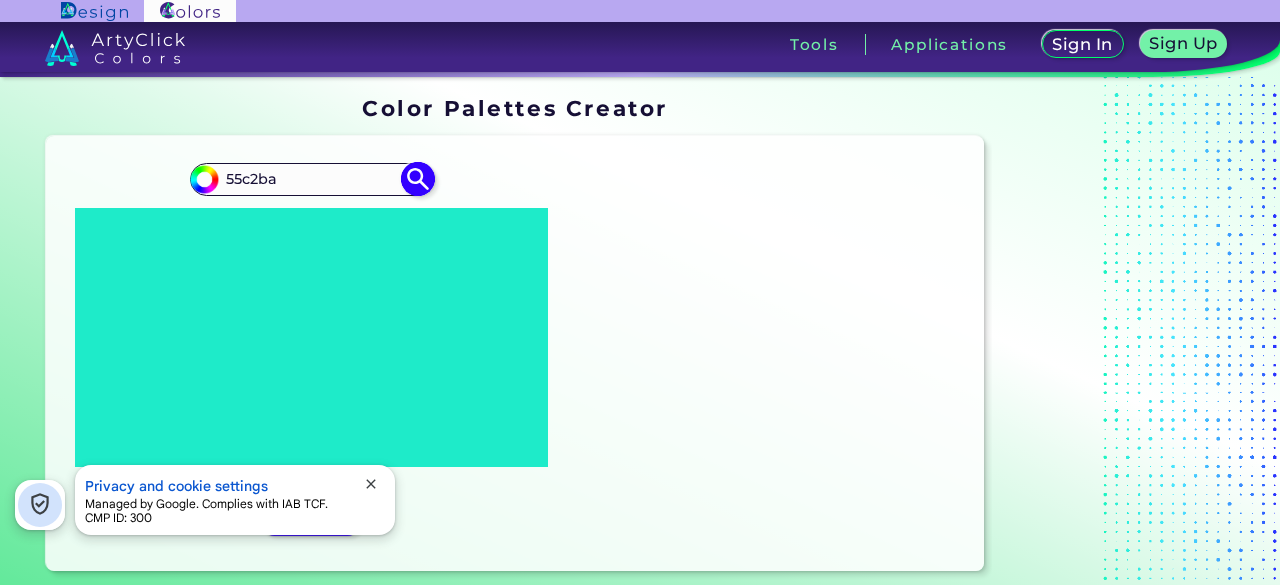 click on "55c2ba" at bounding box center (311, 179) 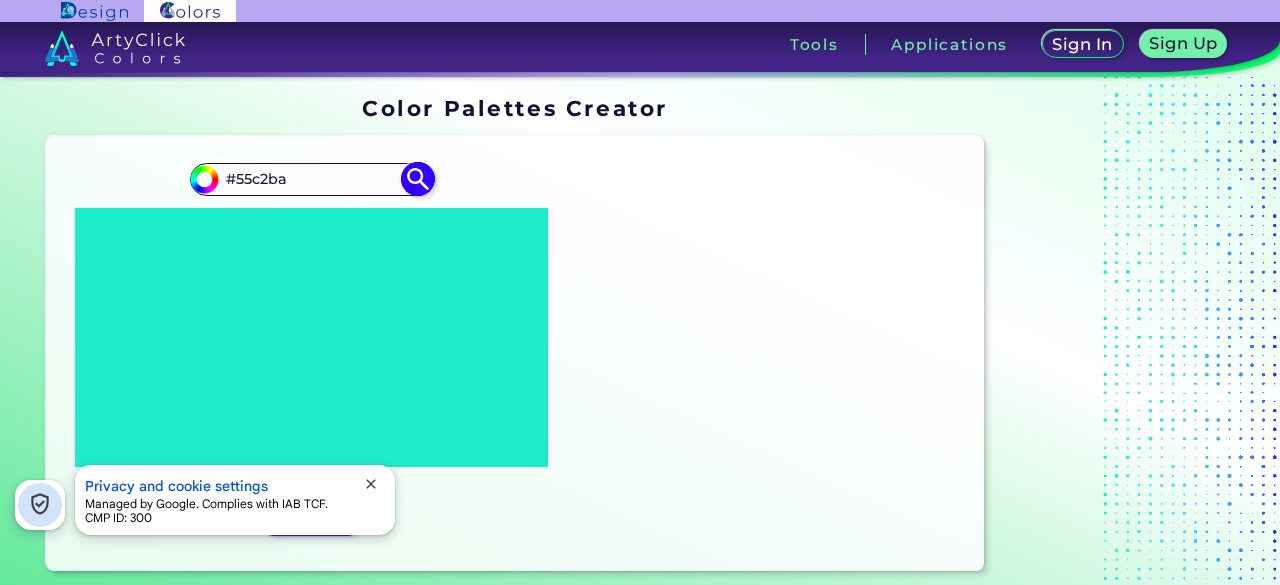 type on "#55c2ba" 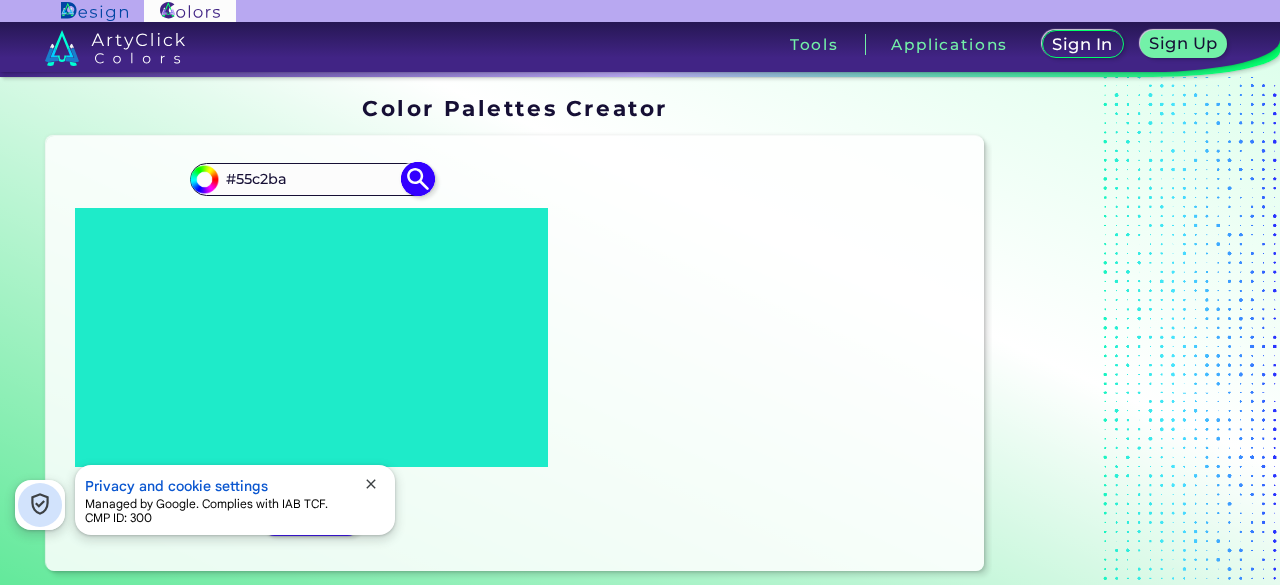 type on "#55c2ba" 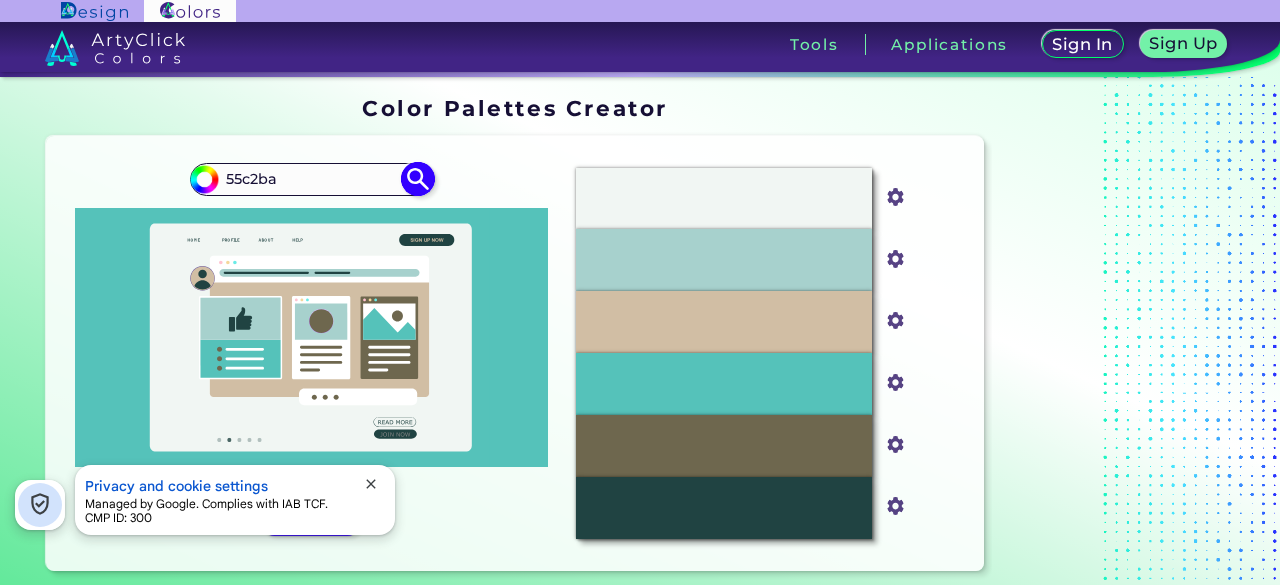 type on "55c2ba" 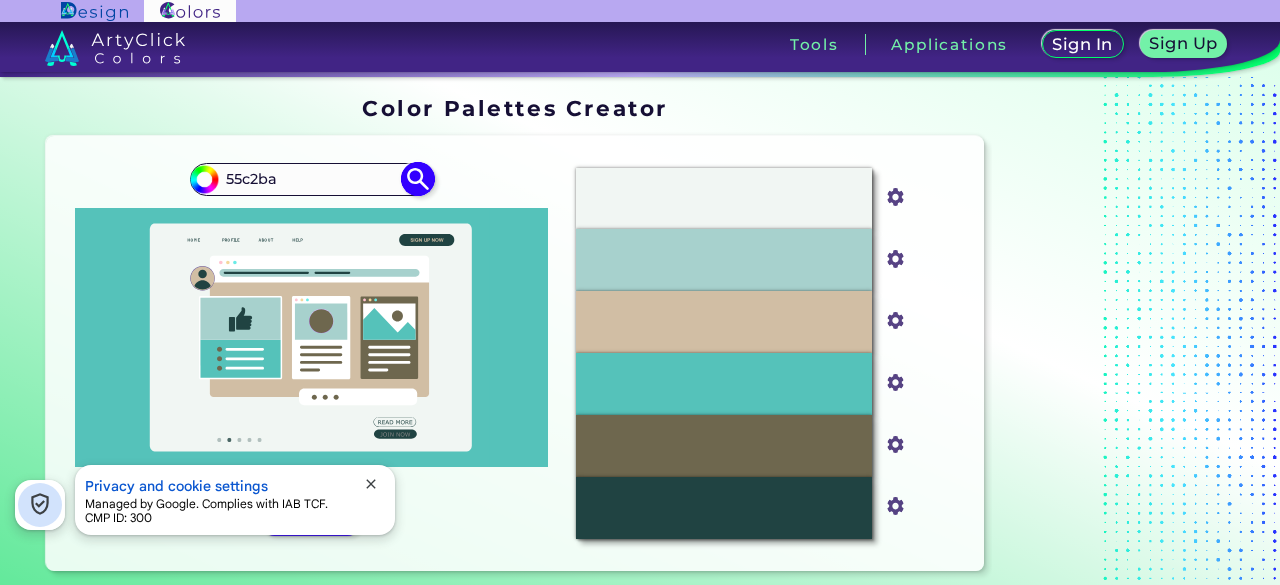 type on "#000000" 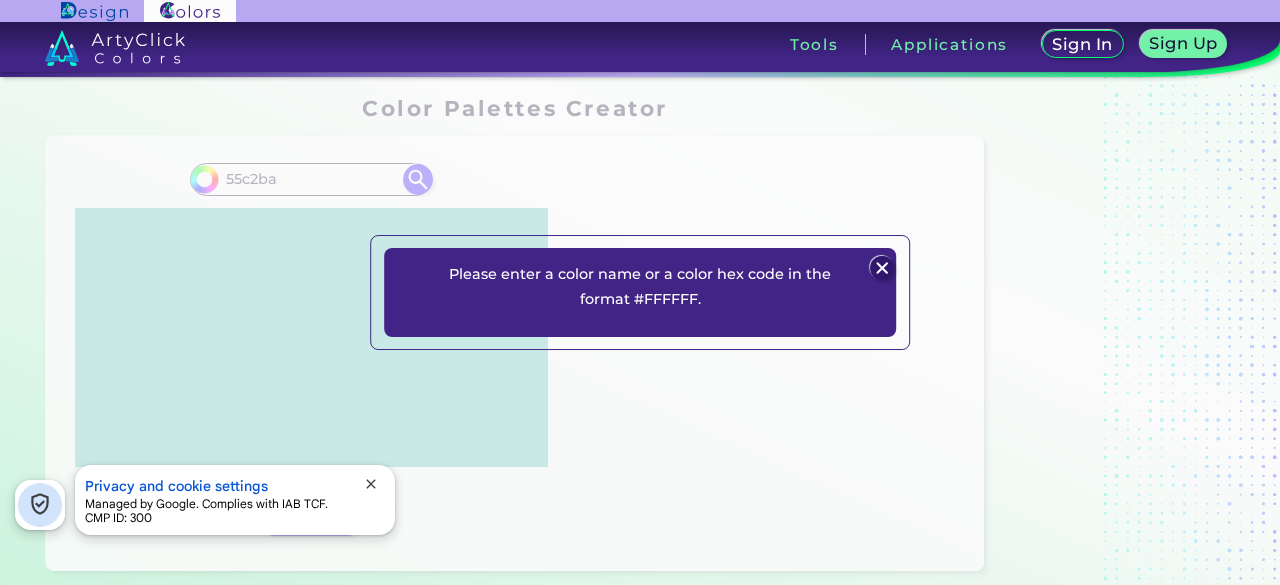 click at bounding box center (882, 268) 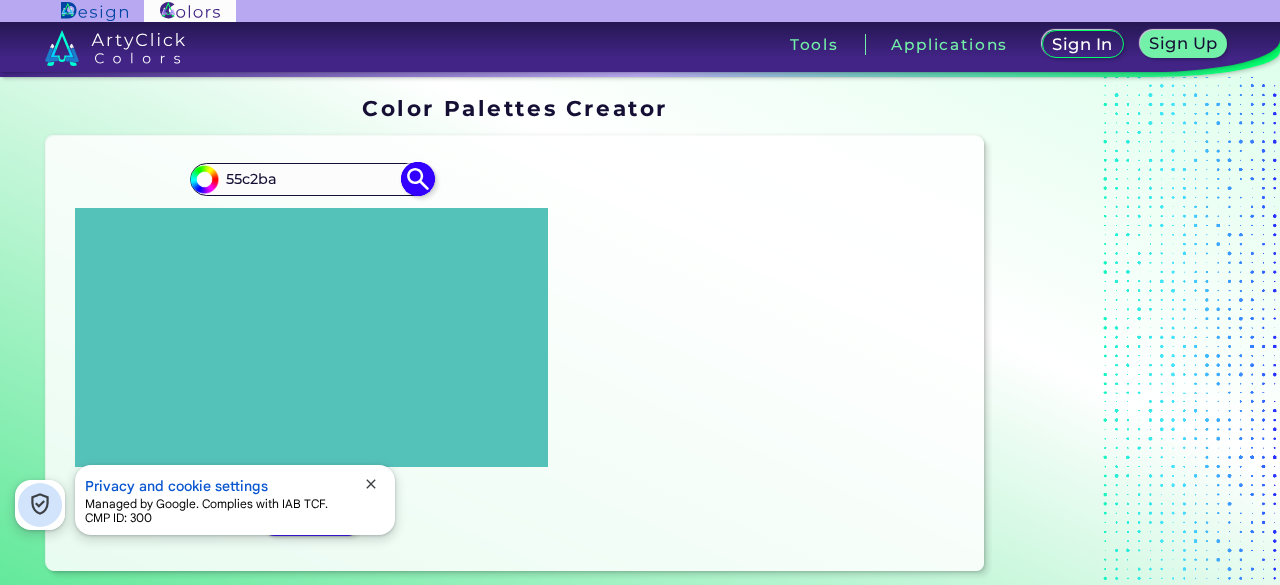 click on "55c2ba" at bounding box center [311, 179] 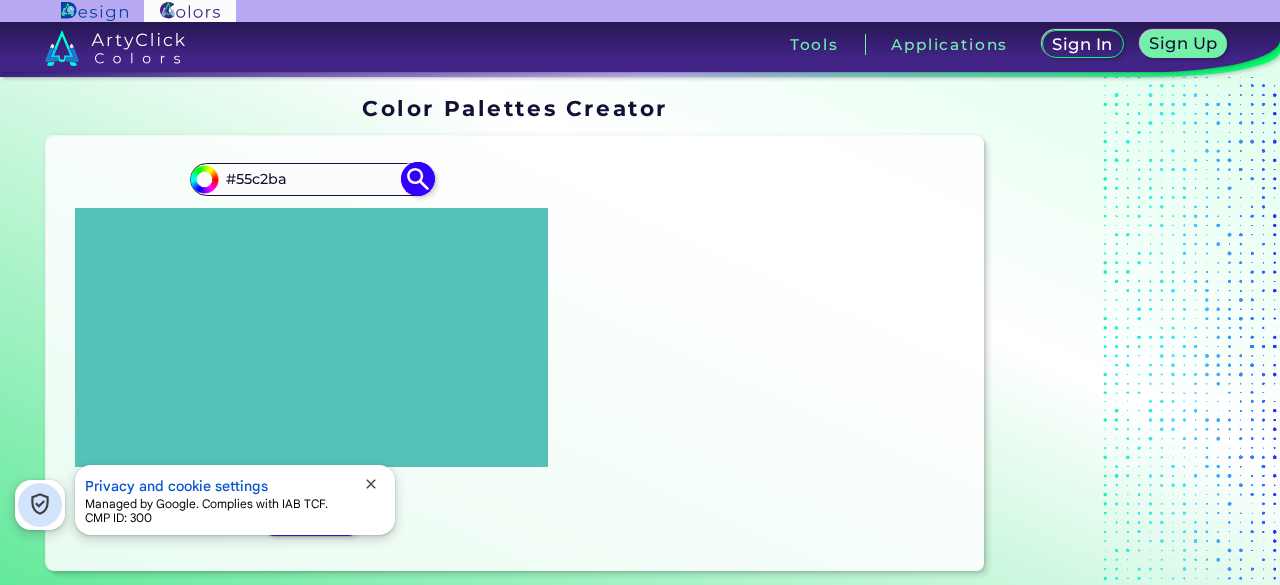 type on "#55c2ba" 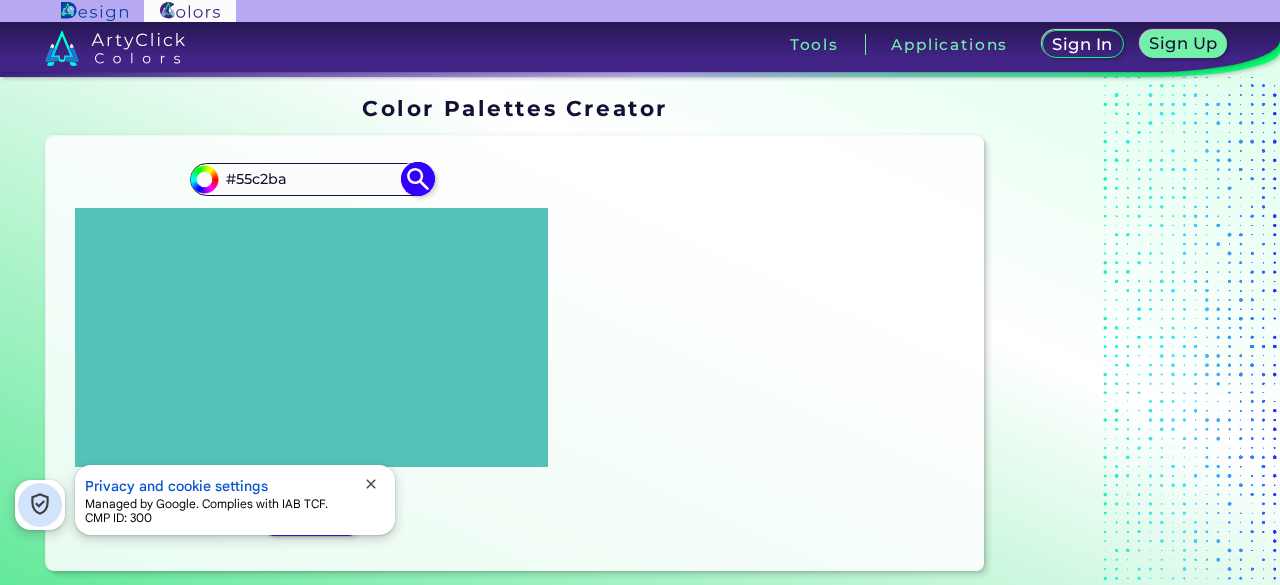type on "#55c2ba" 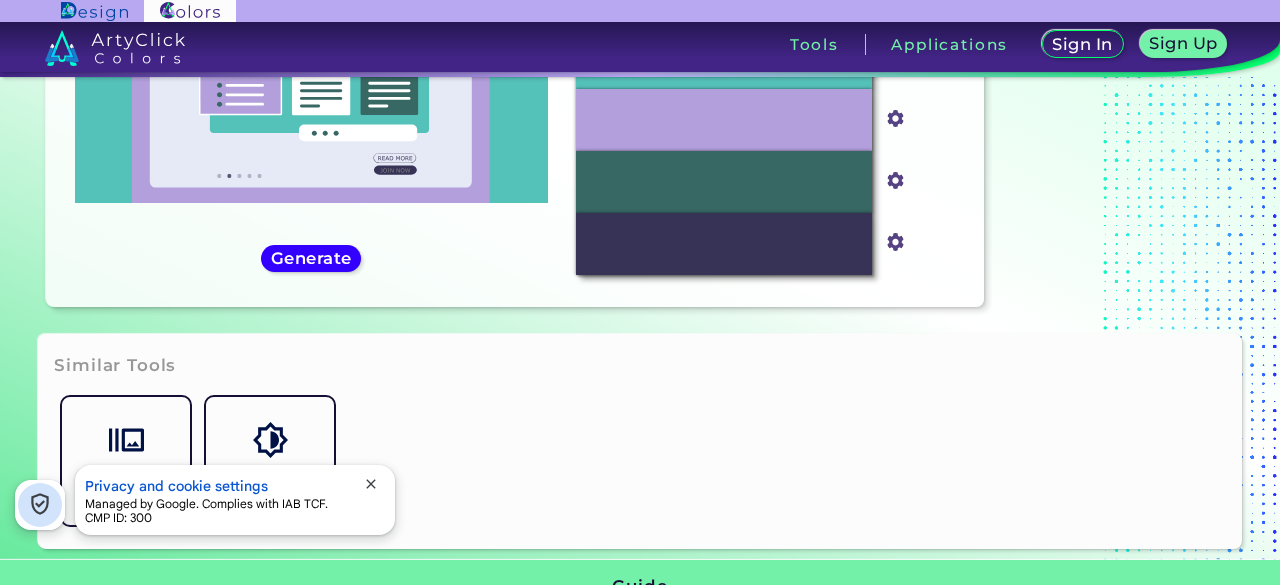 scroll, scrollTop: 257, scrollLeft: 0, axis: vertical 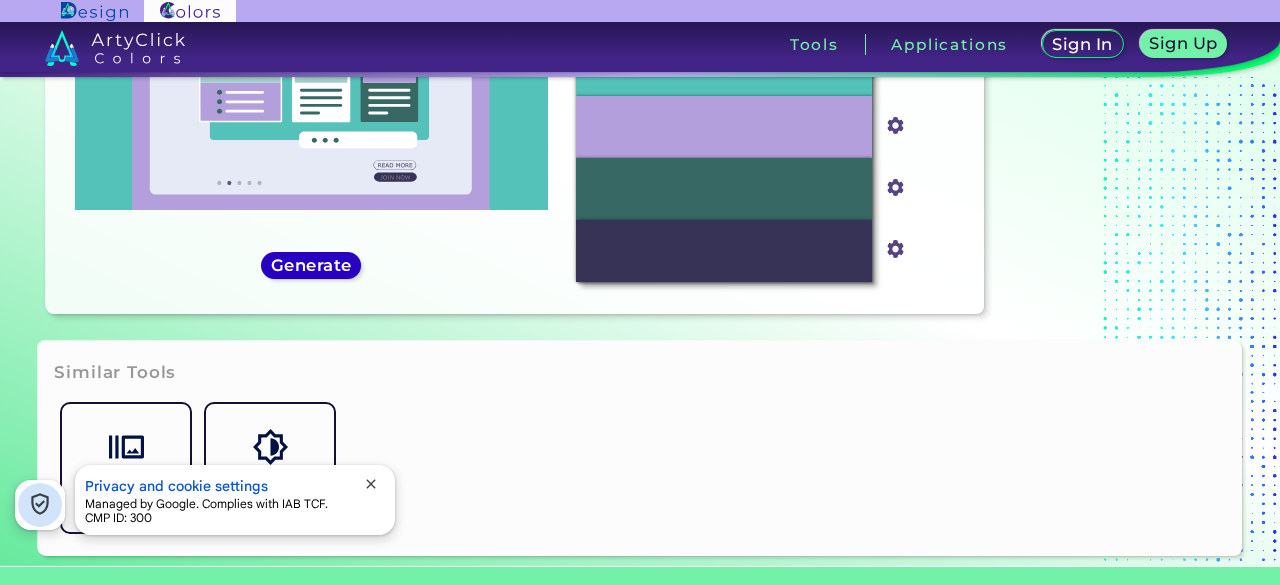 click on "Generate" at bounding box center [311, 265] 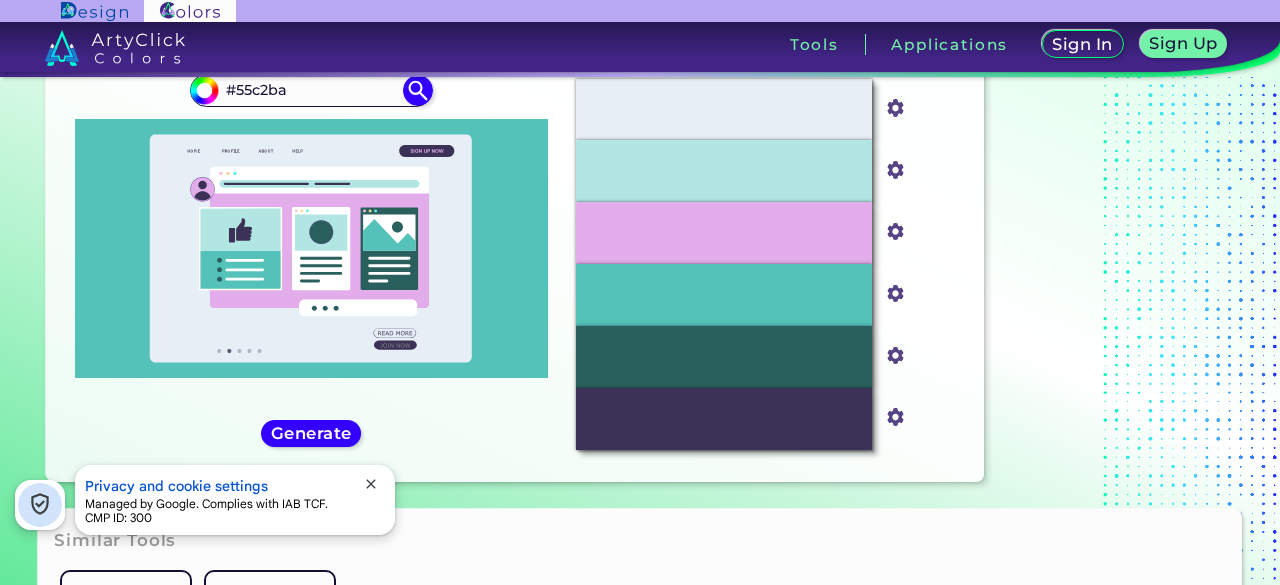 scroll, scrollTop: 85, scrollLeft: 0, axis: vertical 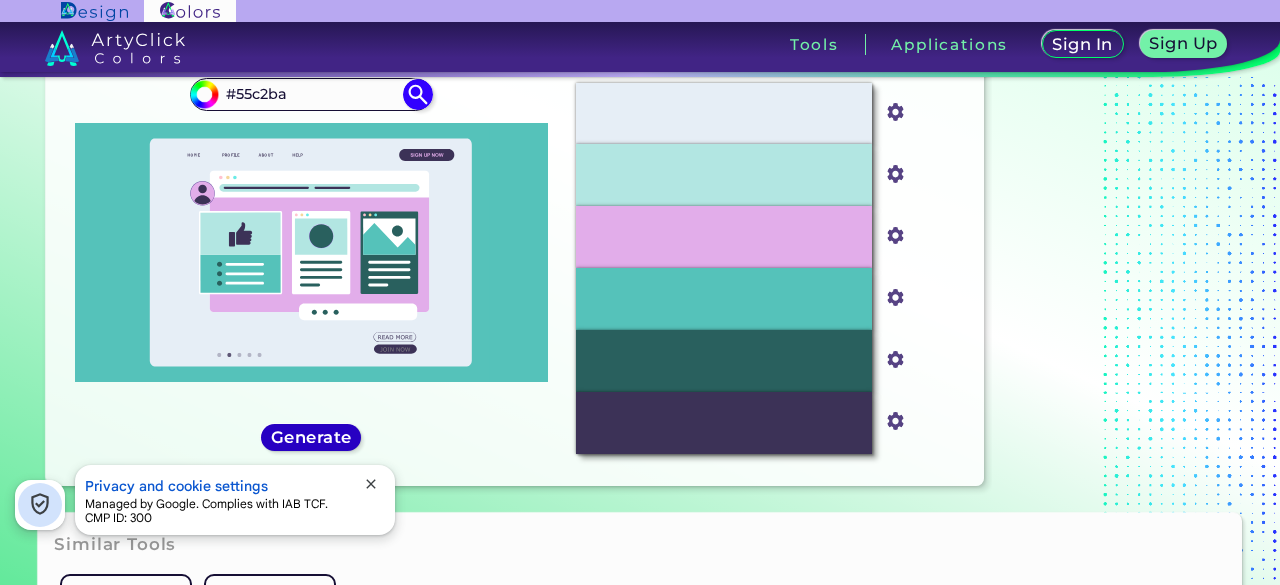 click on "Generate" at bounding box center [311, 437] 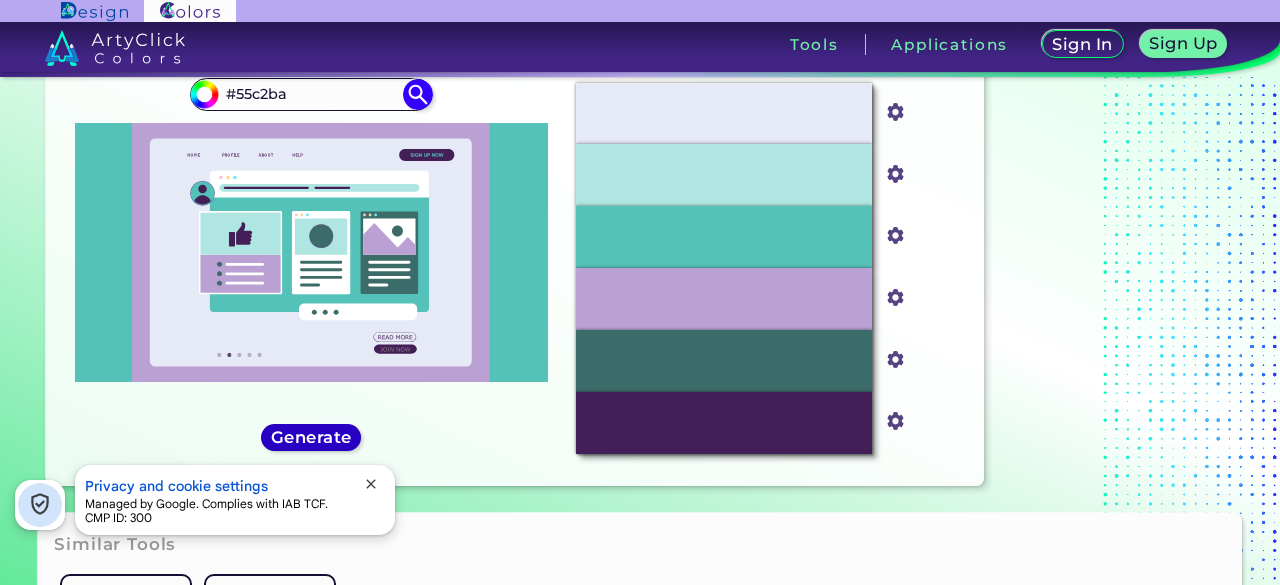 click on "Generate" at bounding box center (311, 437) 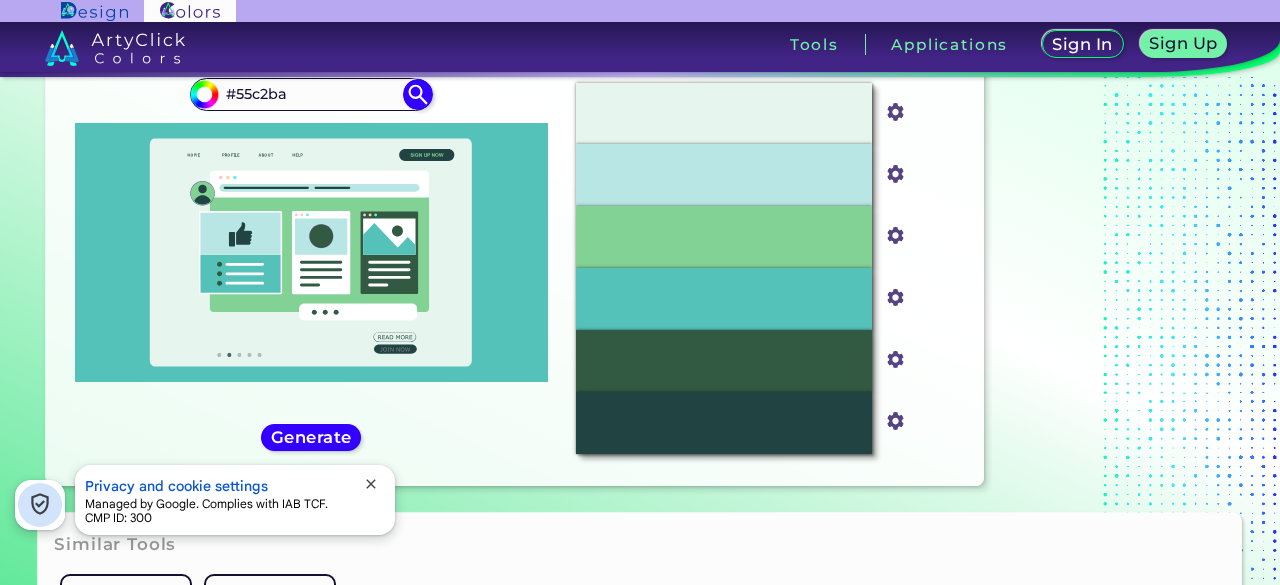 click on "close" at bounding box center (371, 484) 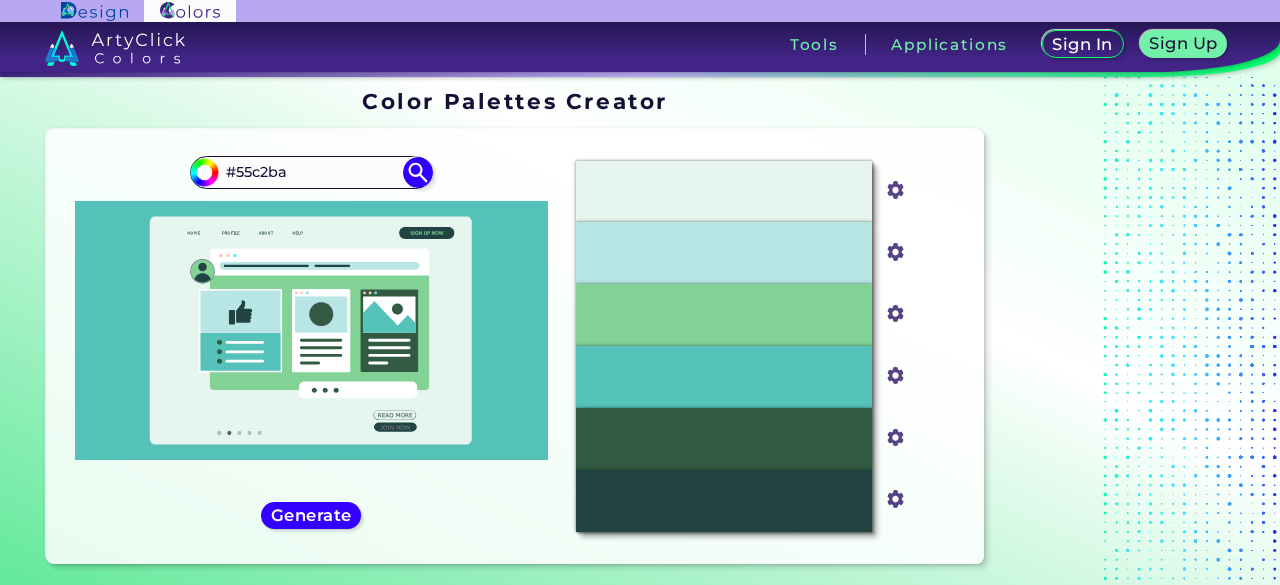 scroll, scrollTop: 8, scrollLeft: 0, axis: vertical 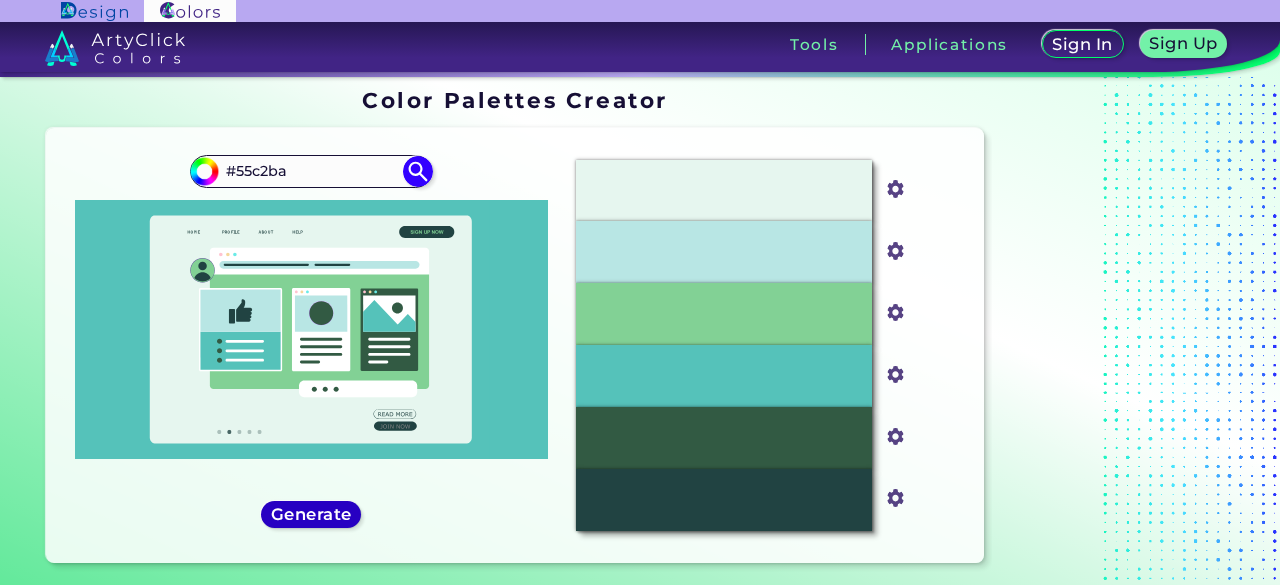 click on "Generate" at bounding box center [311, 514] 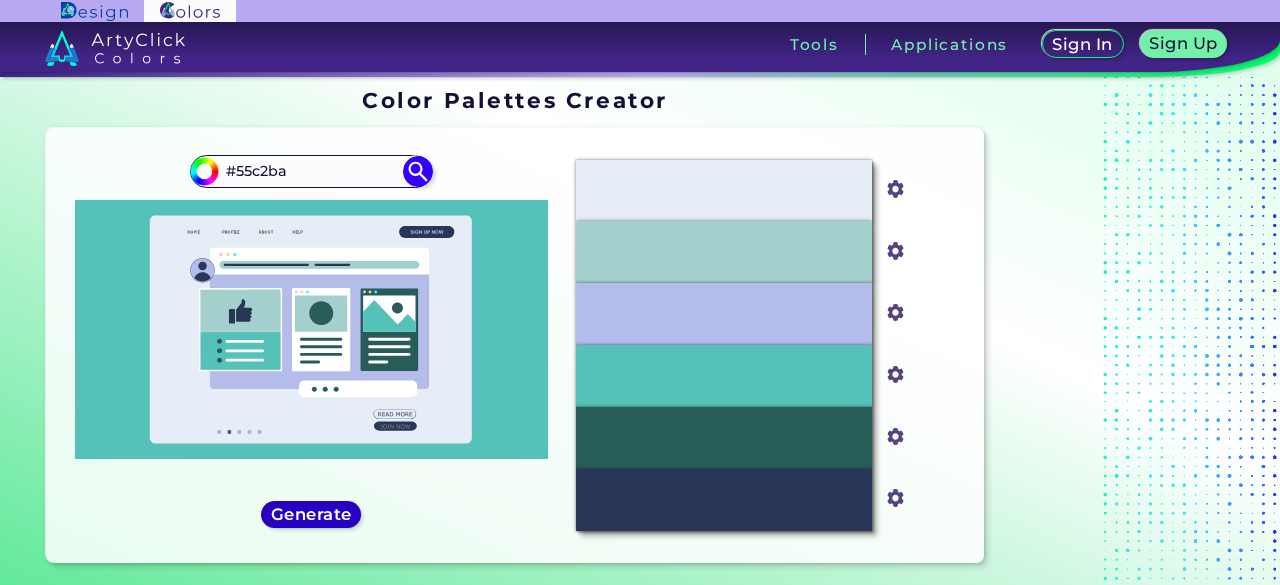 click on "Generate" at bounding box center [311, 514] 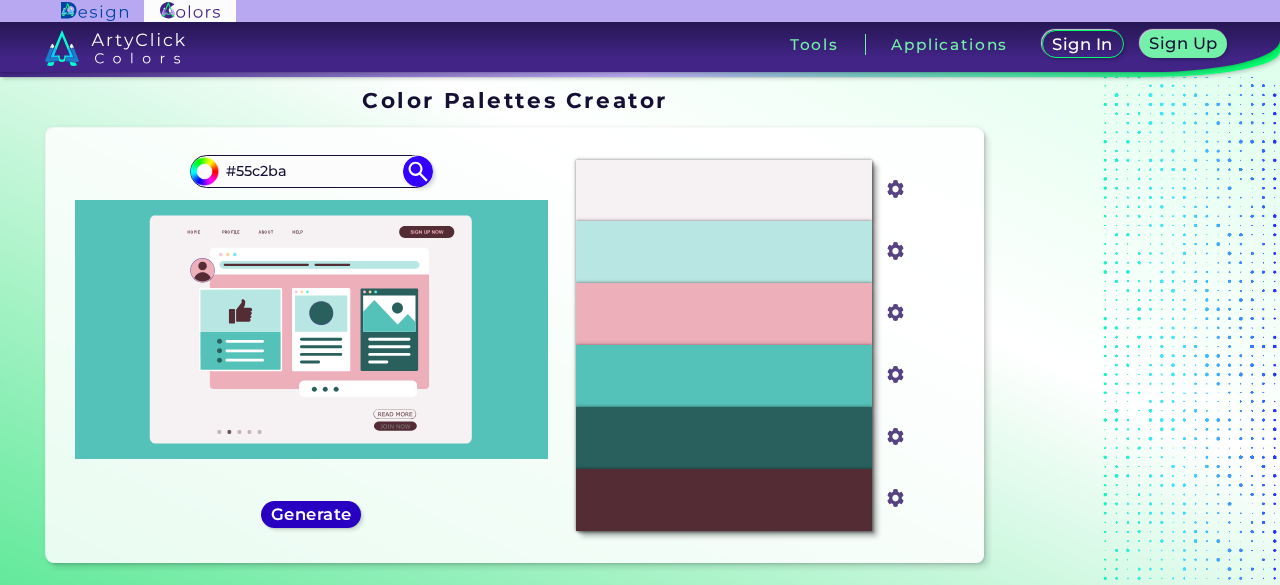 click on "Generate" at bounding box center [312, 514] 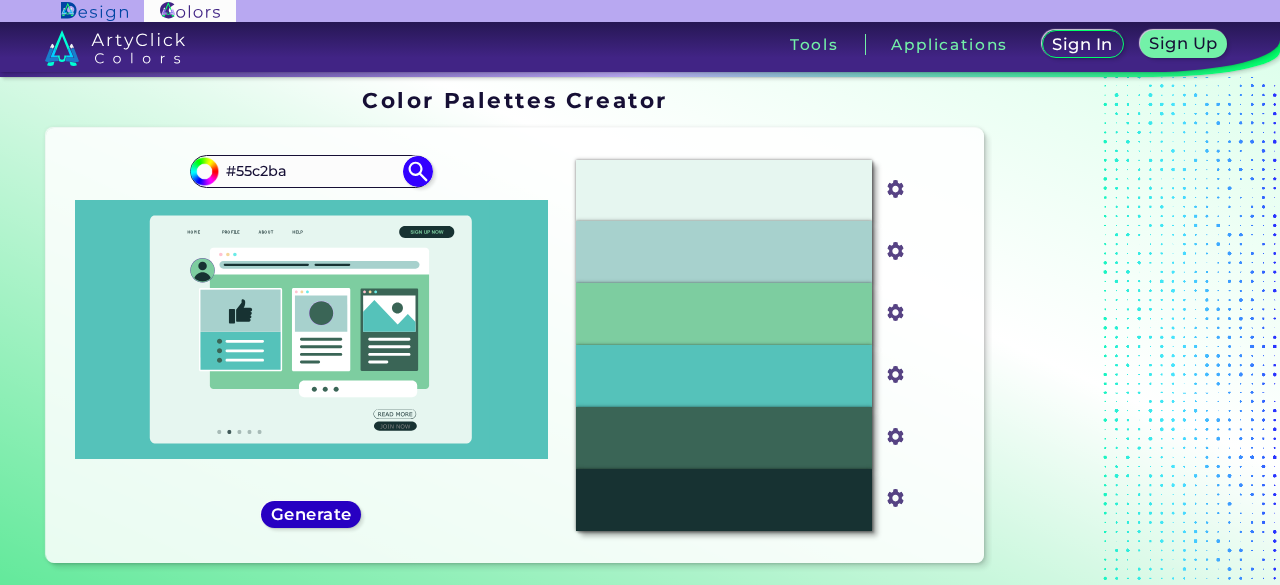 click on "Generate" at bounding box center [311, 514] 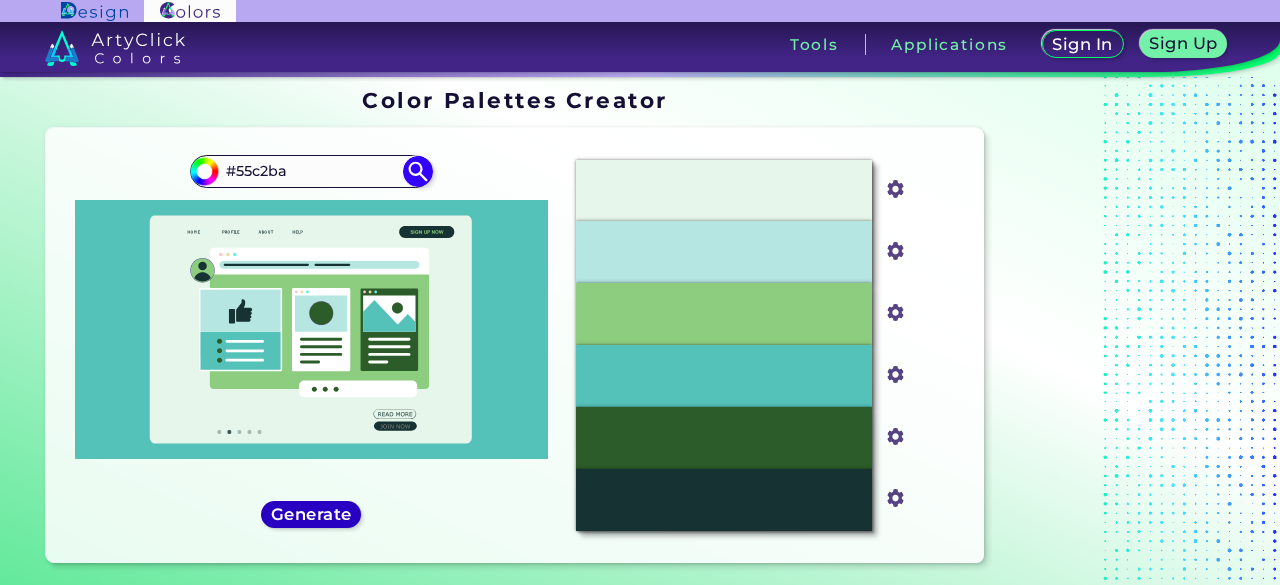 click on "Generate" at bounding box center (311, 515) 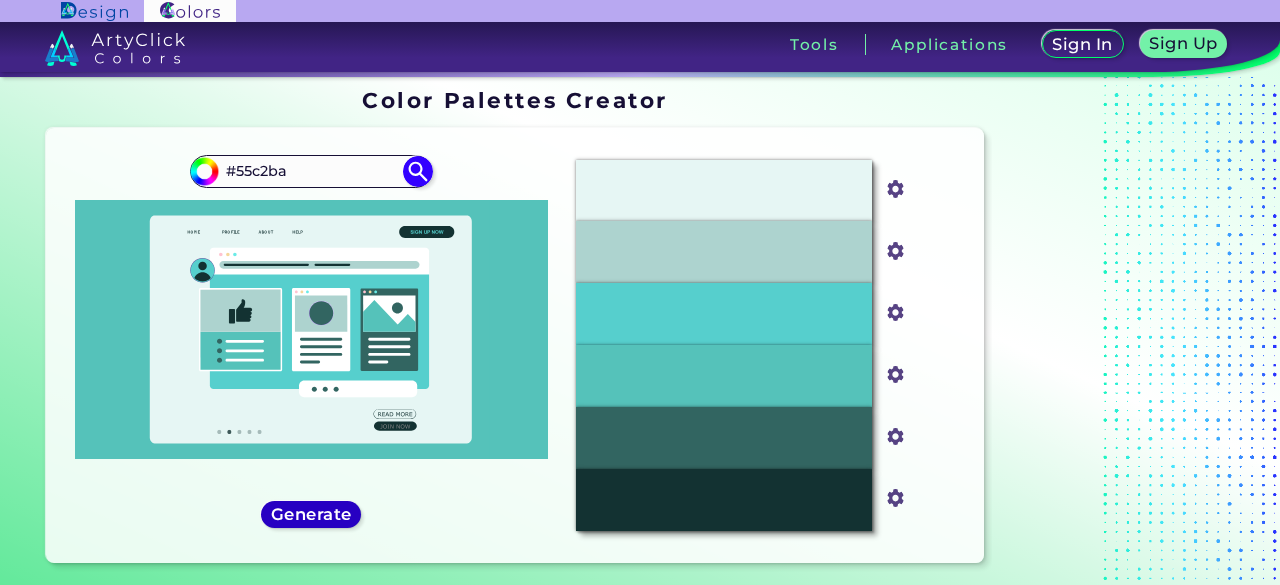 click on "Generate" at bounding box center [311, 514] 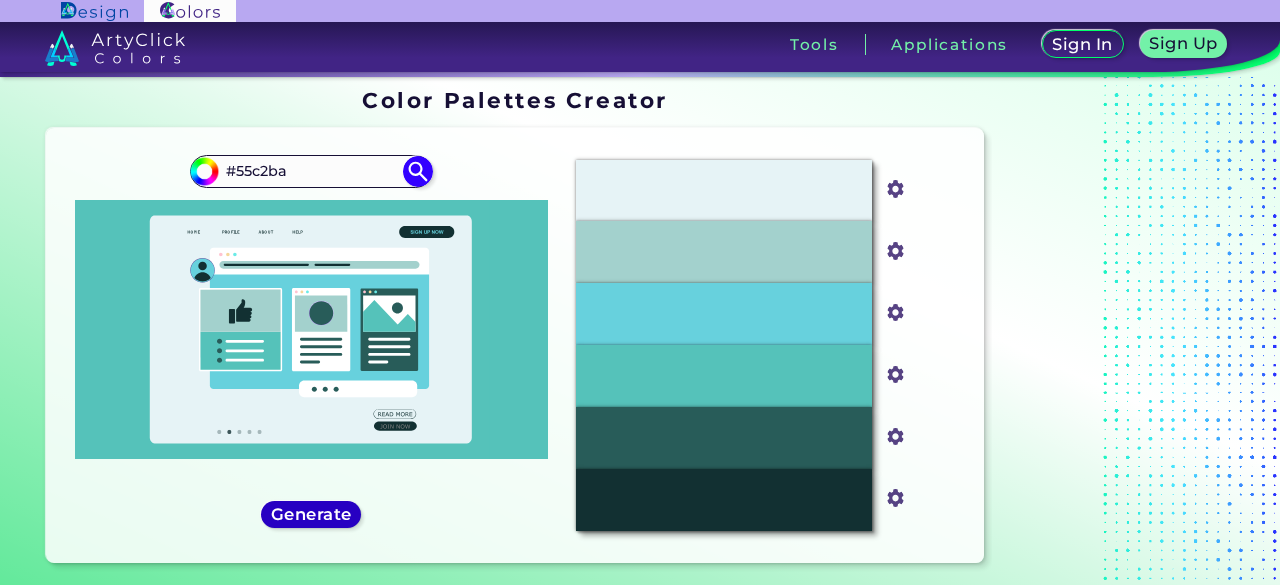 click on "Generate" at bounding box center (311, 514) 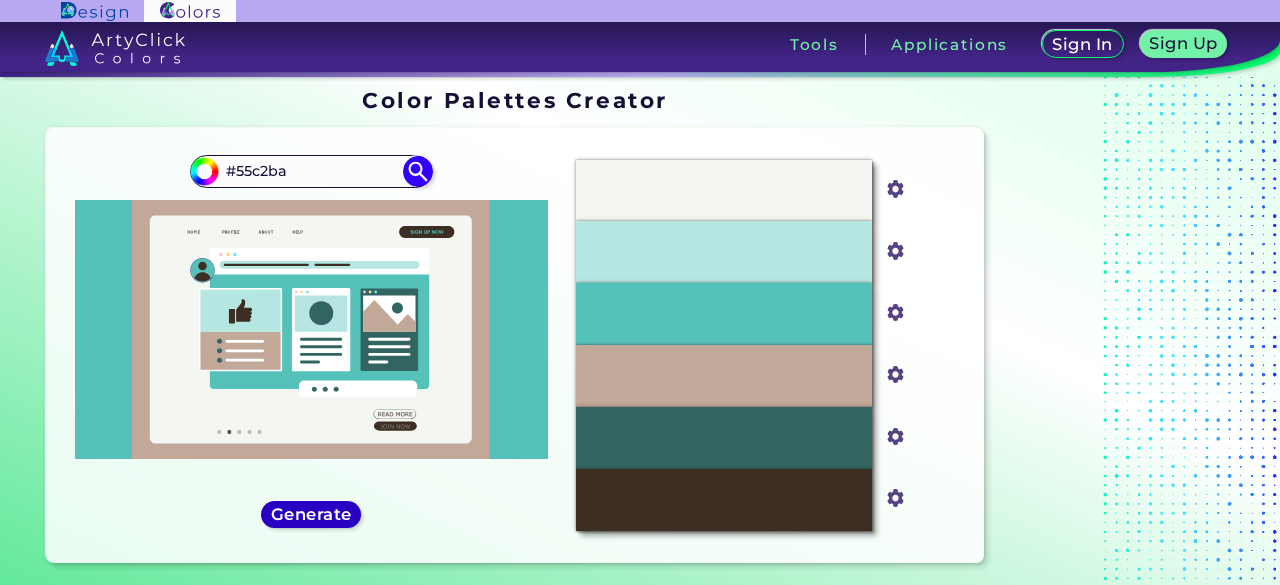 click on "Generate" at bounding box center (311, 514) 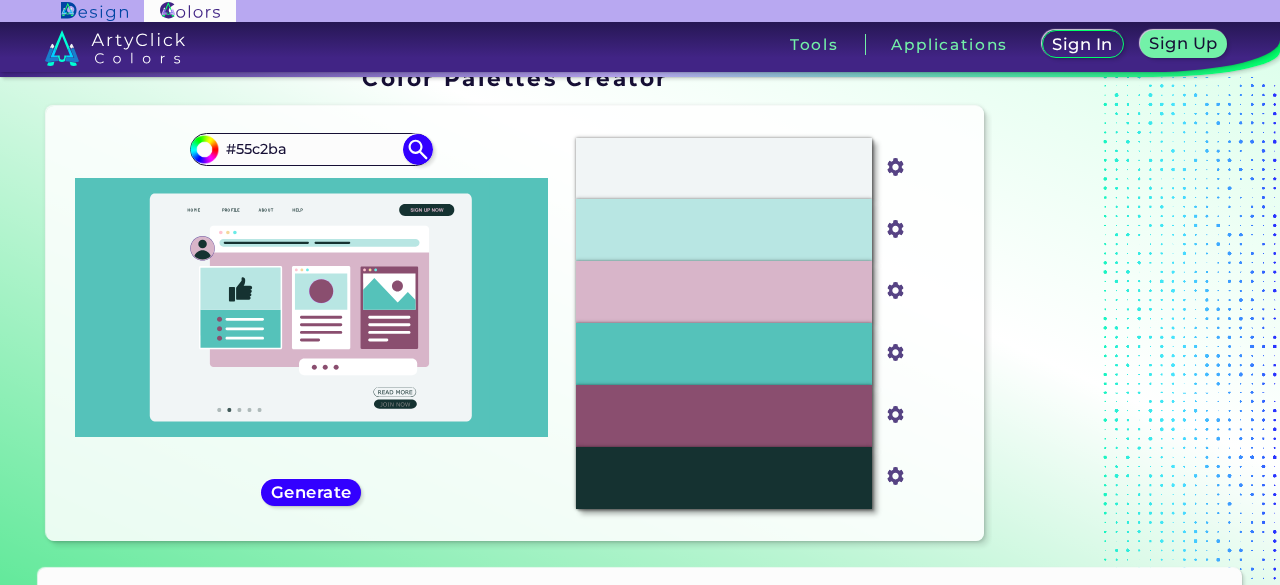 scroll, scrollTop: 0, scrollLeft: 0, axis: both 